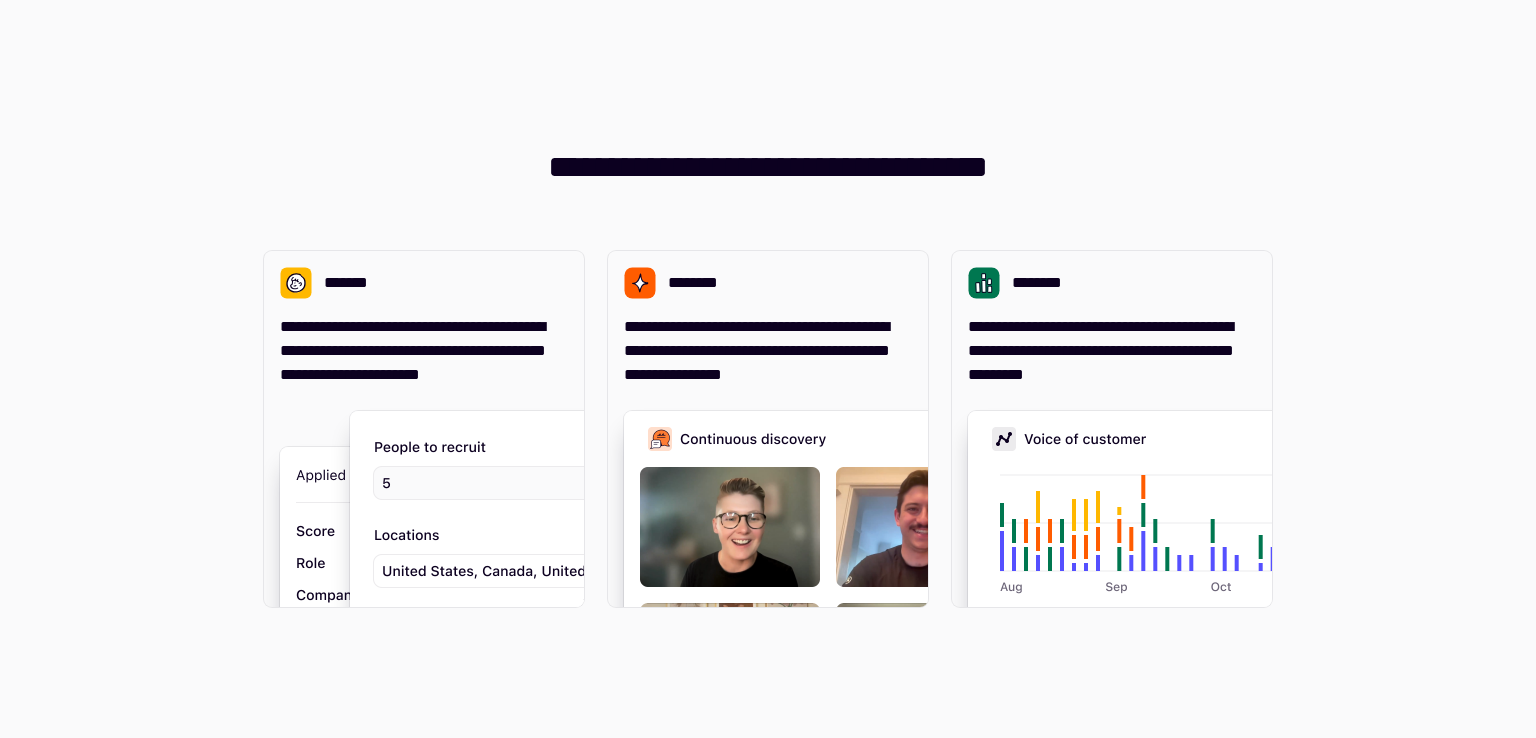 scroll, scrollTop: 0, scrollLeft: 0, axis: both 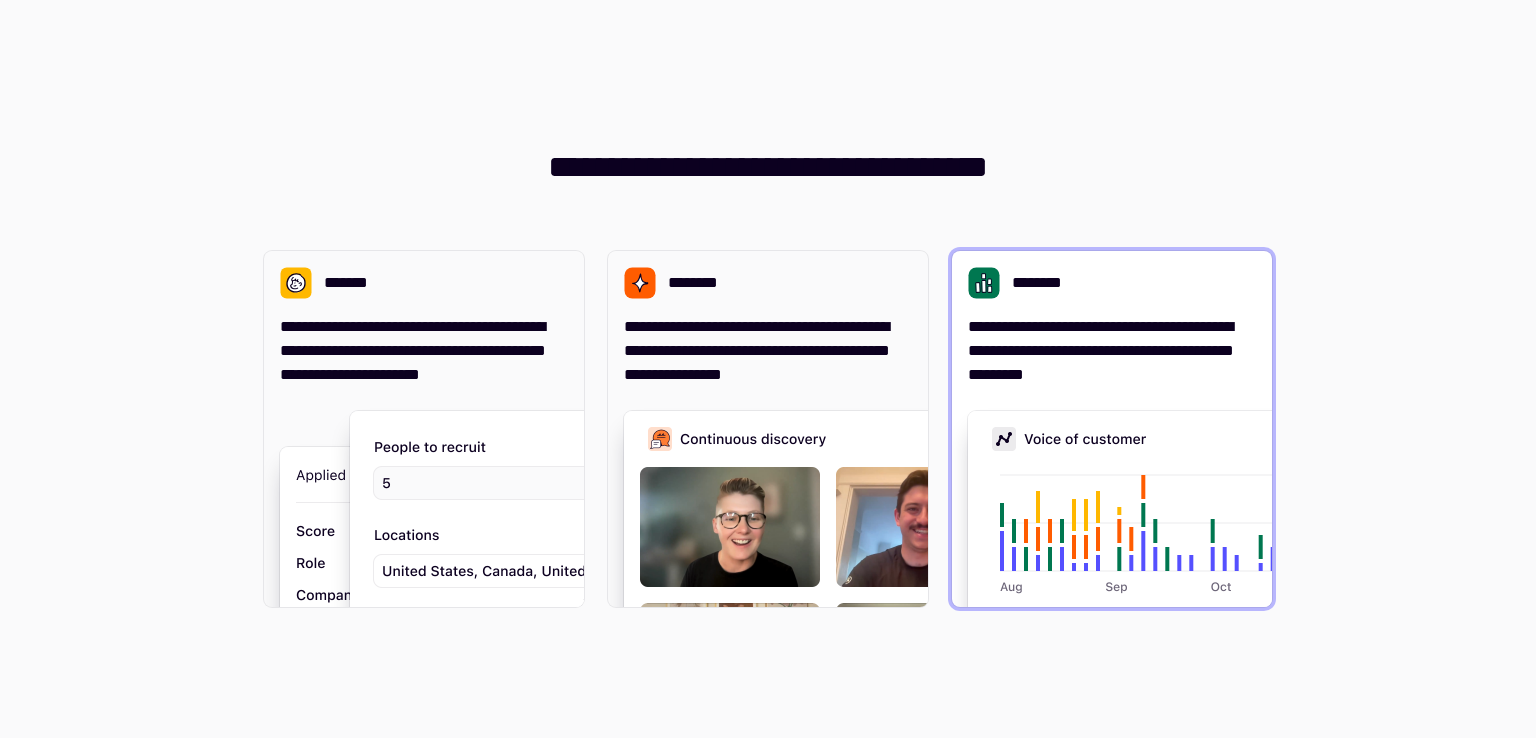 click on "**********" at bounding box center (1112, 351) 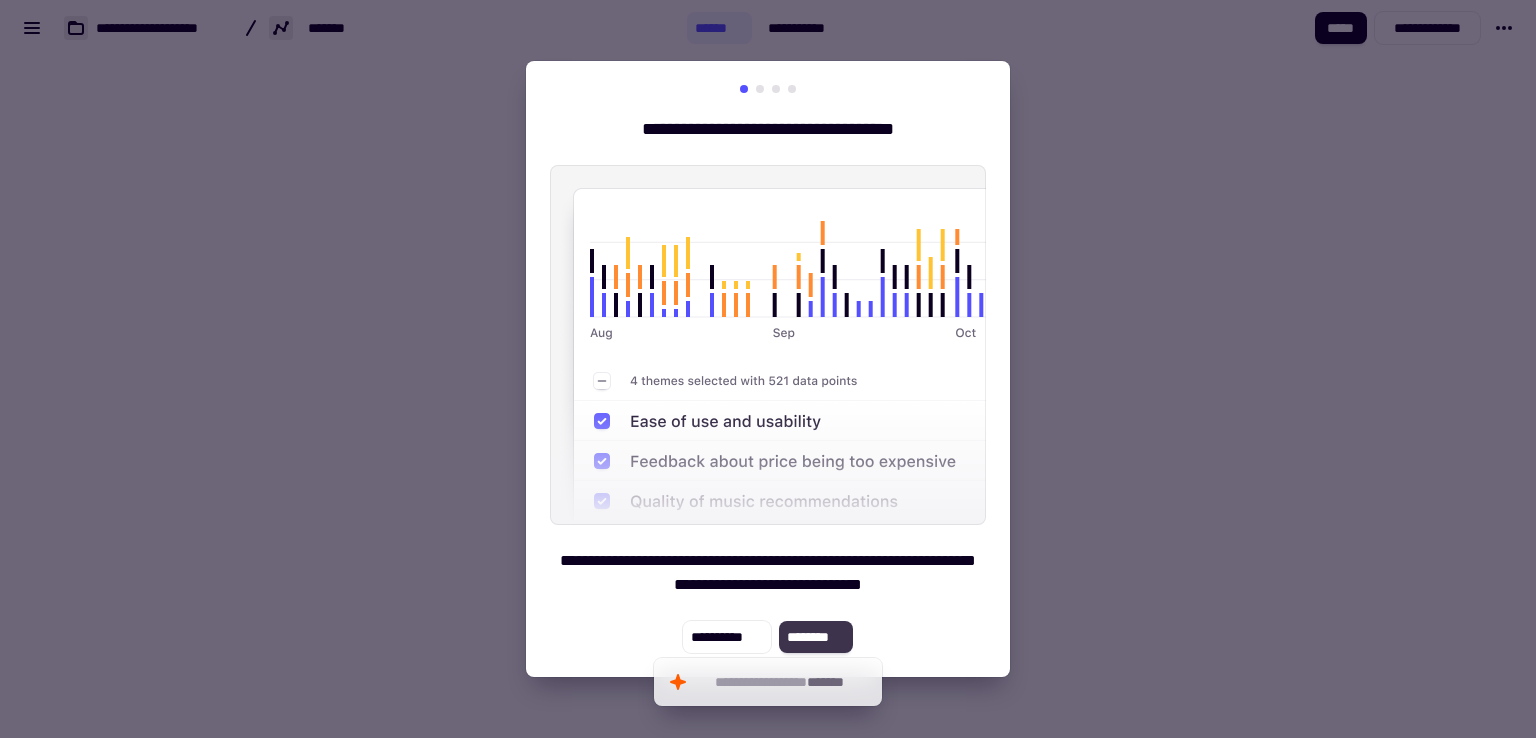 click on "********" 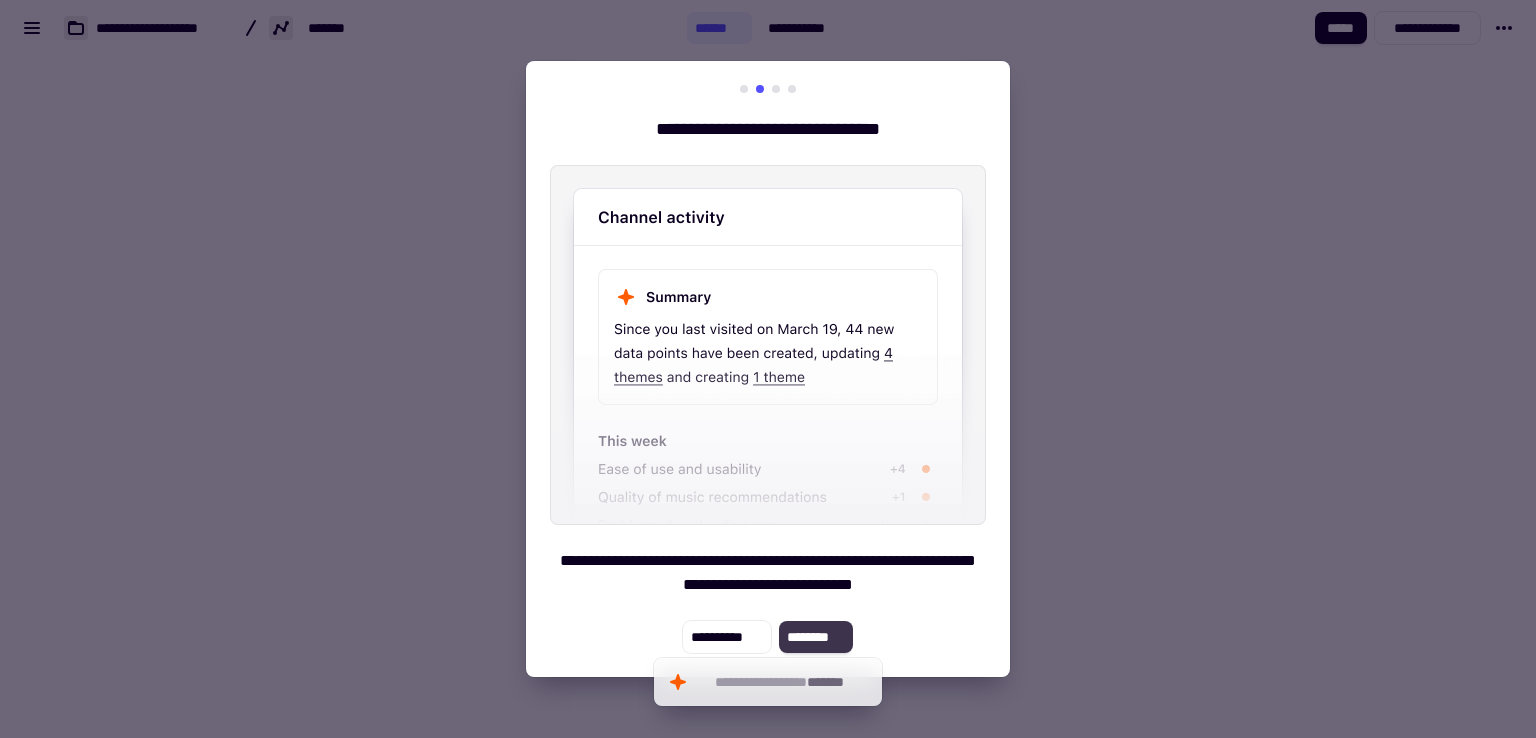 click on "********" 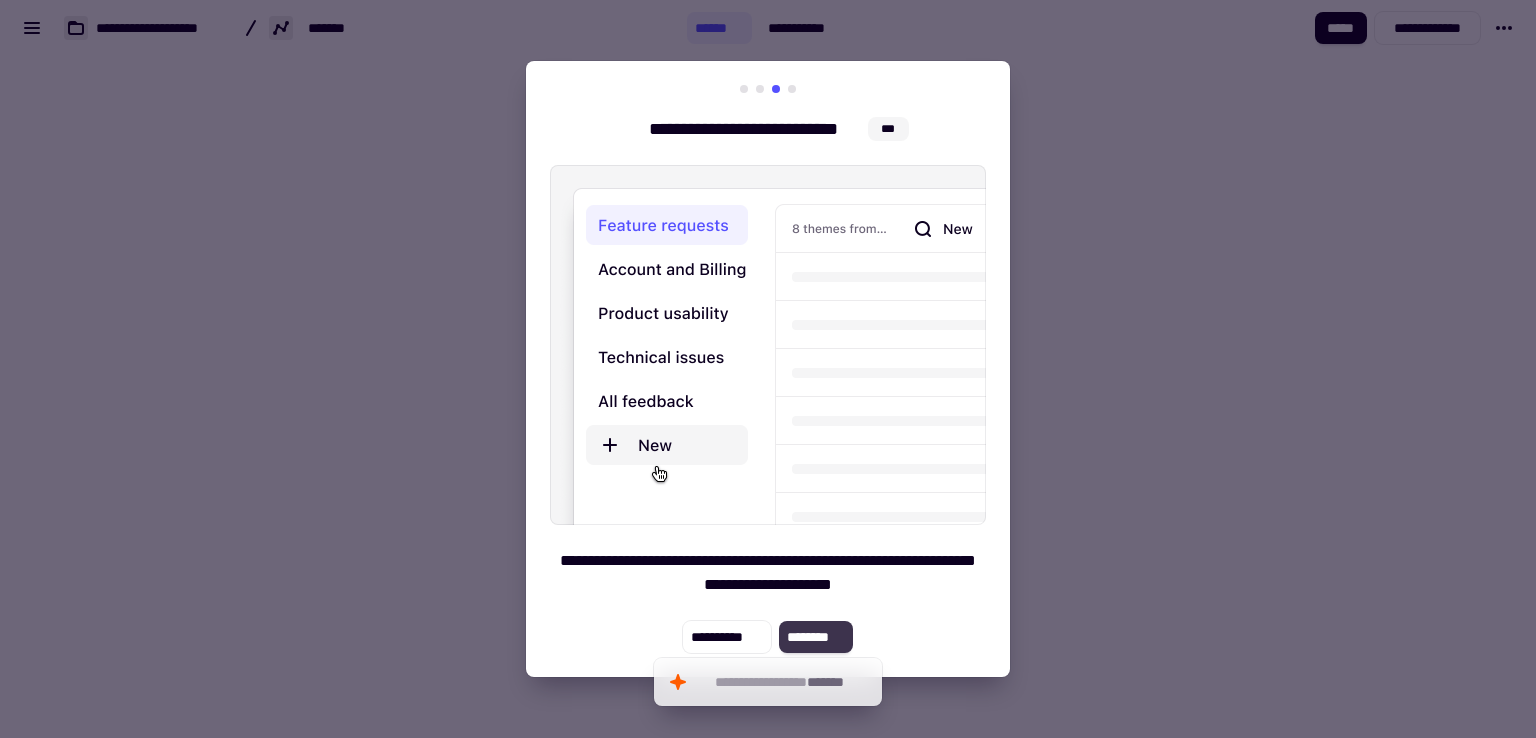 click on "********" 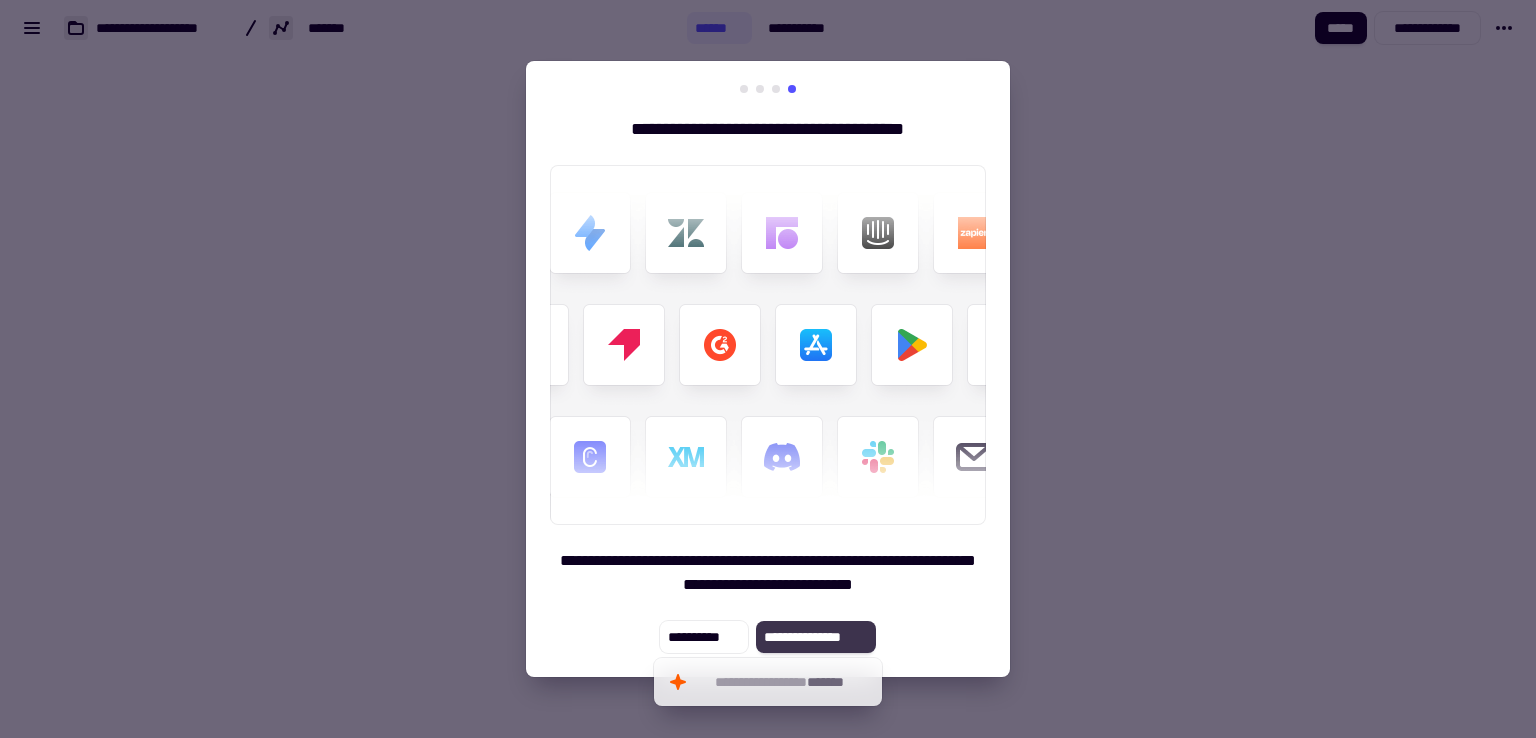 click on "**********" 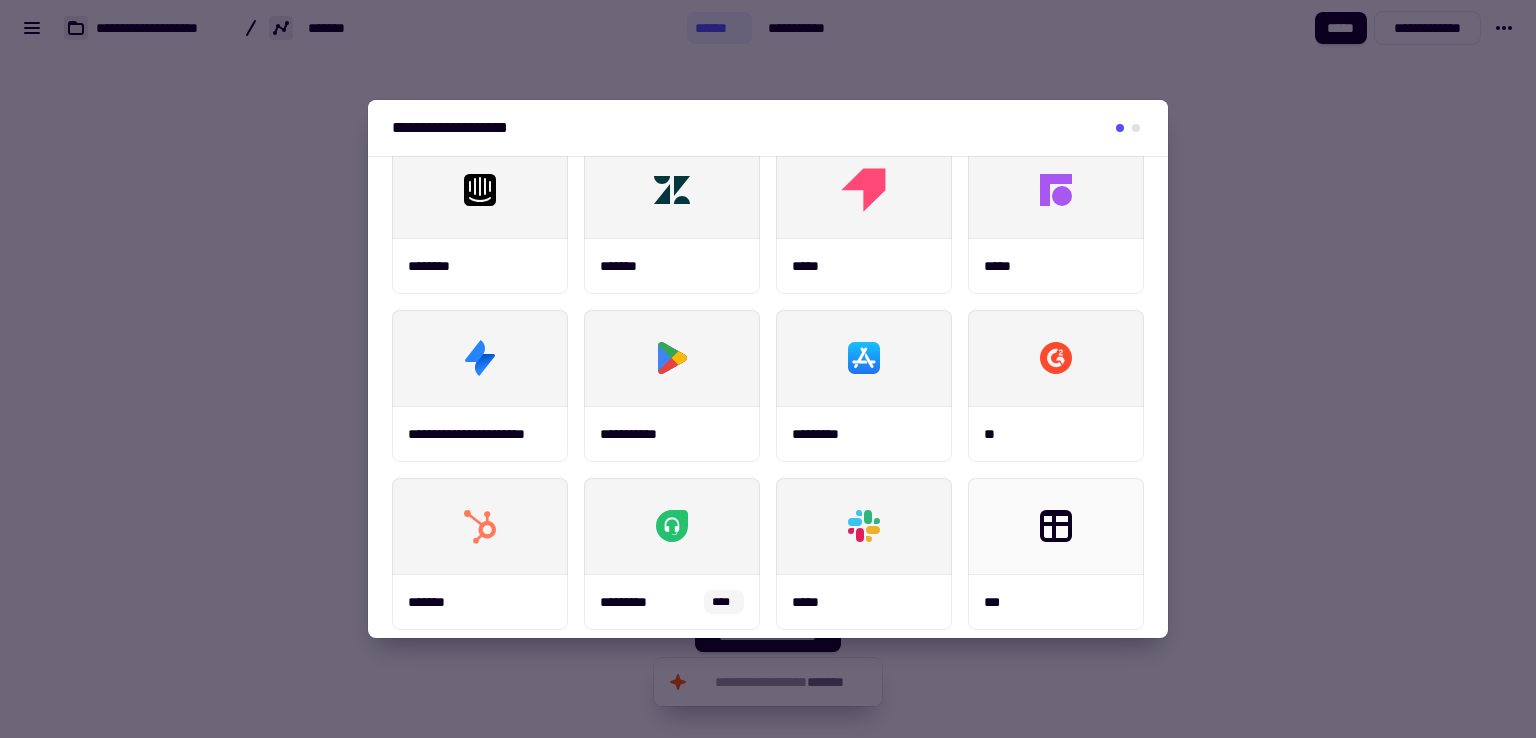 scroll, scrollTop: 0, scrollLeft: 0, axis: both 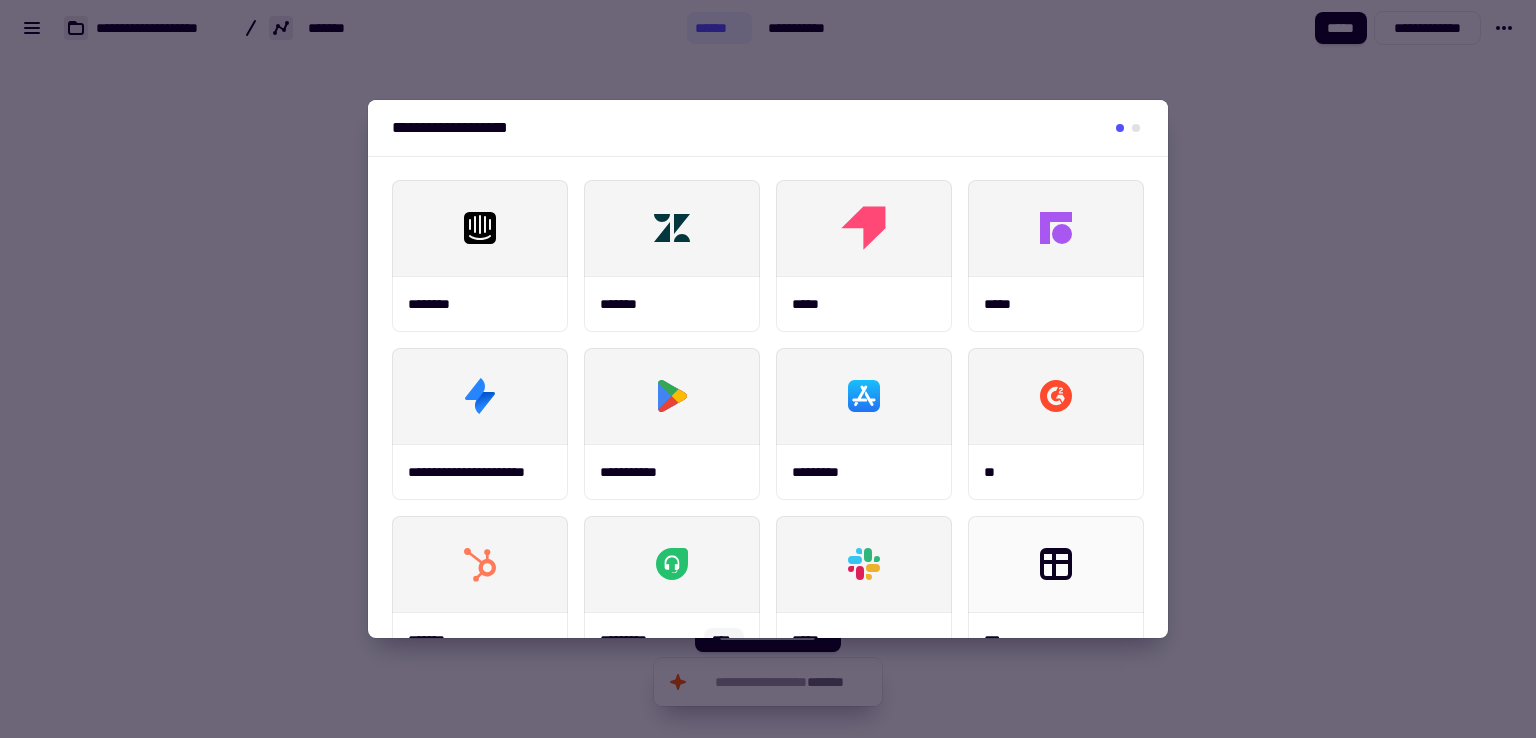 click at bounding box center (1136, 128) 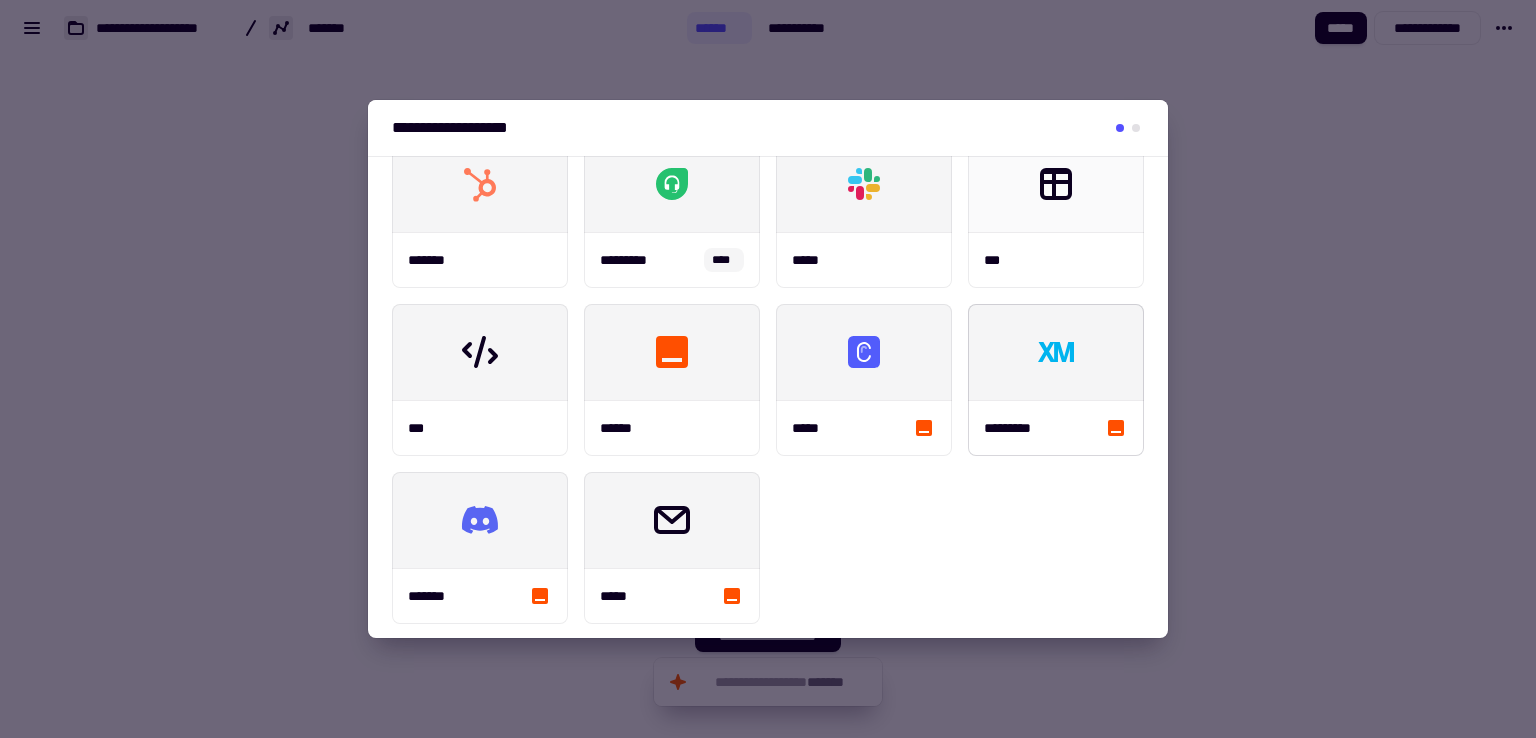 scroll, scrollTop: 390, scrollLeft: 0, axis: vertical 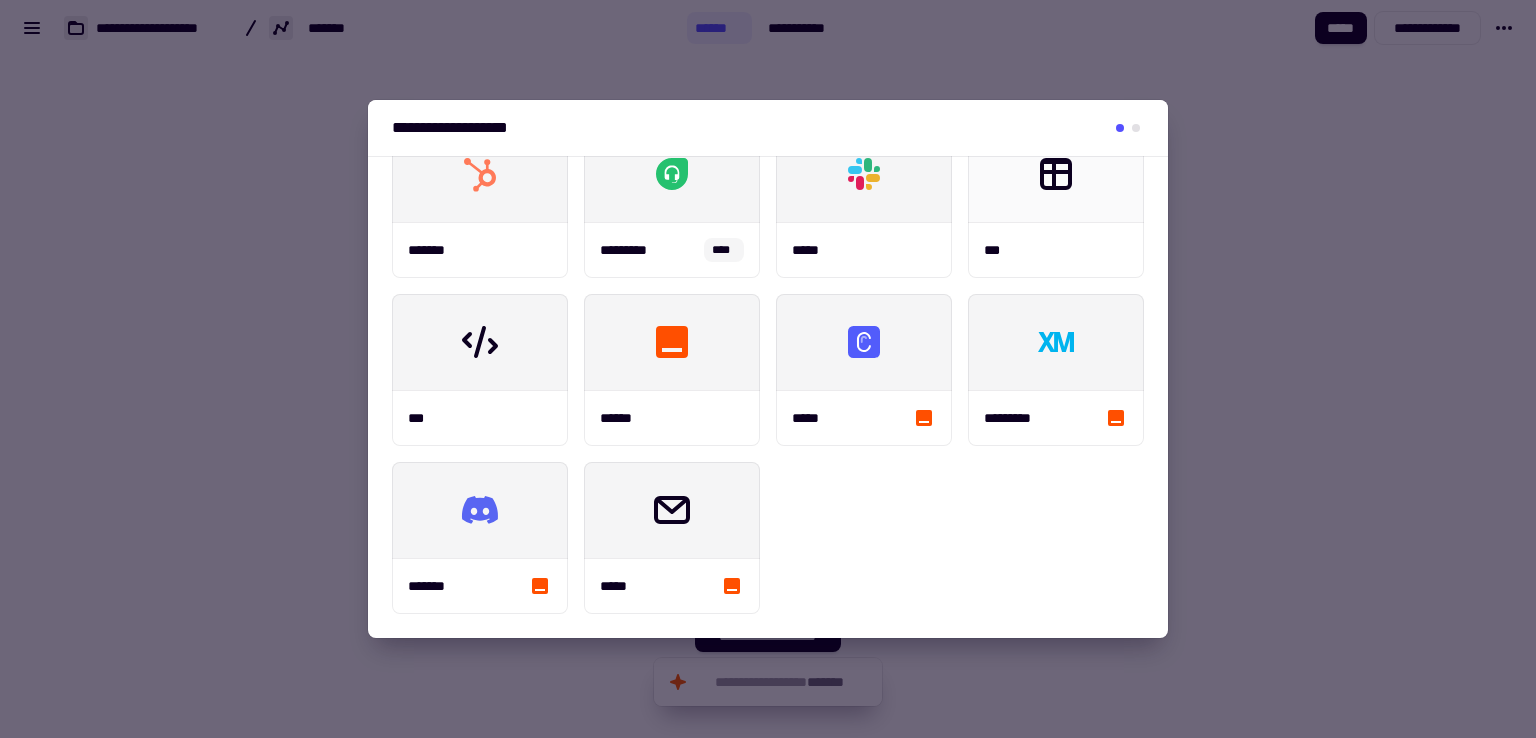 click on "**********" at bounding box center (768, 202) 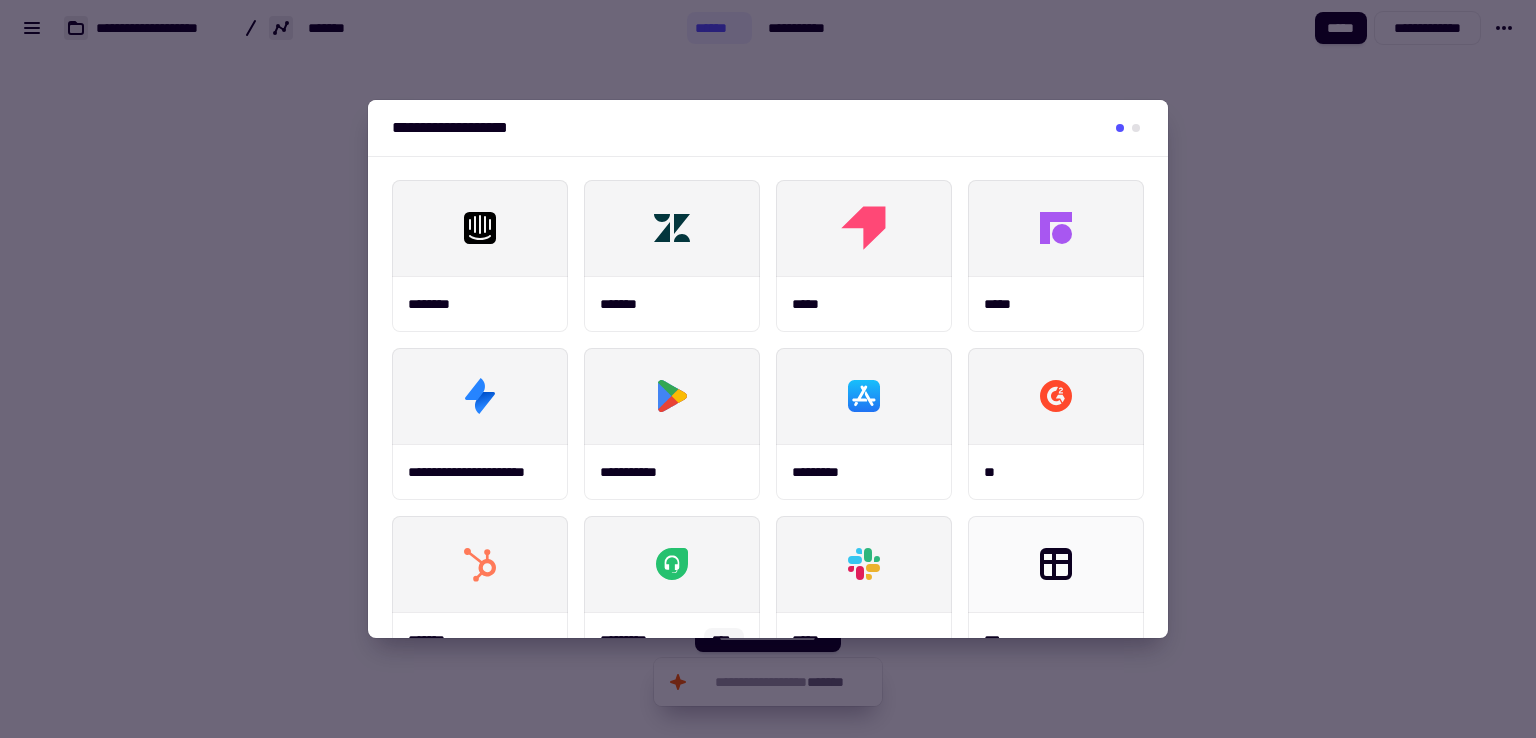 click at bounding box center [768, 369] 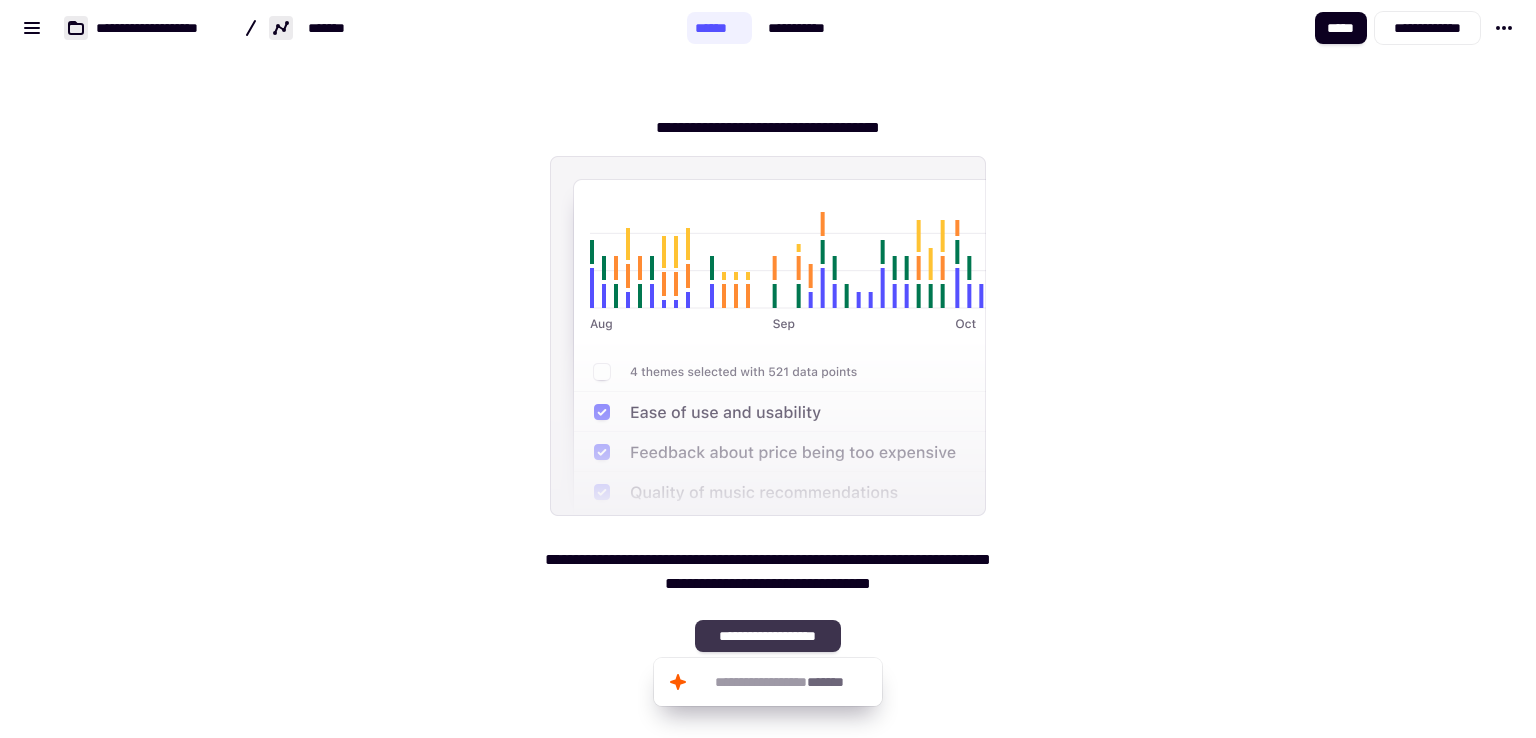 click on "**********" 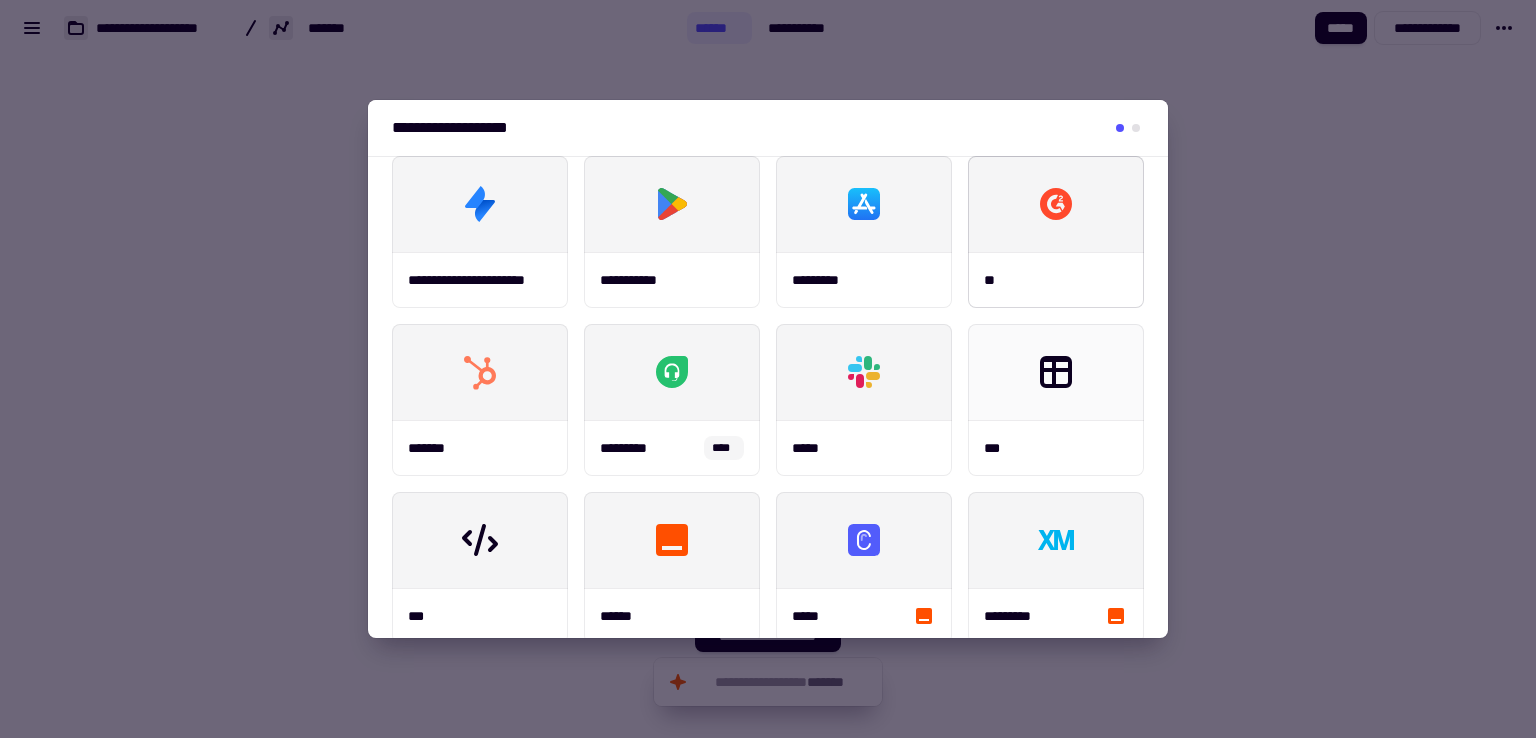 scroll, scrollTop: 200, scrollLeft: 0, axis: vertical 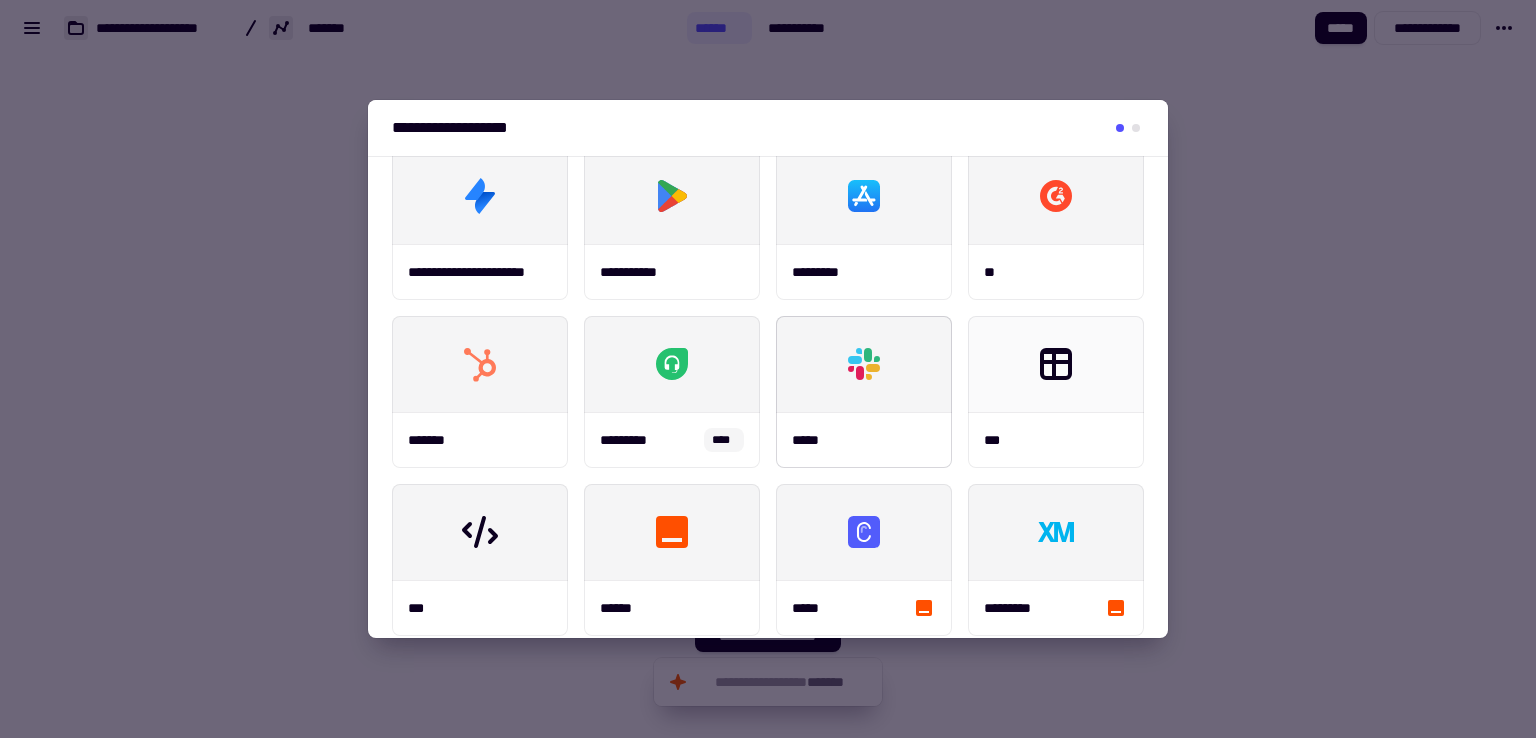click at bounding box center (864, 364) 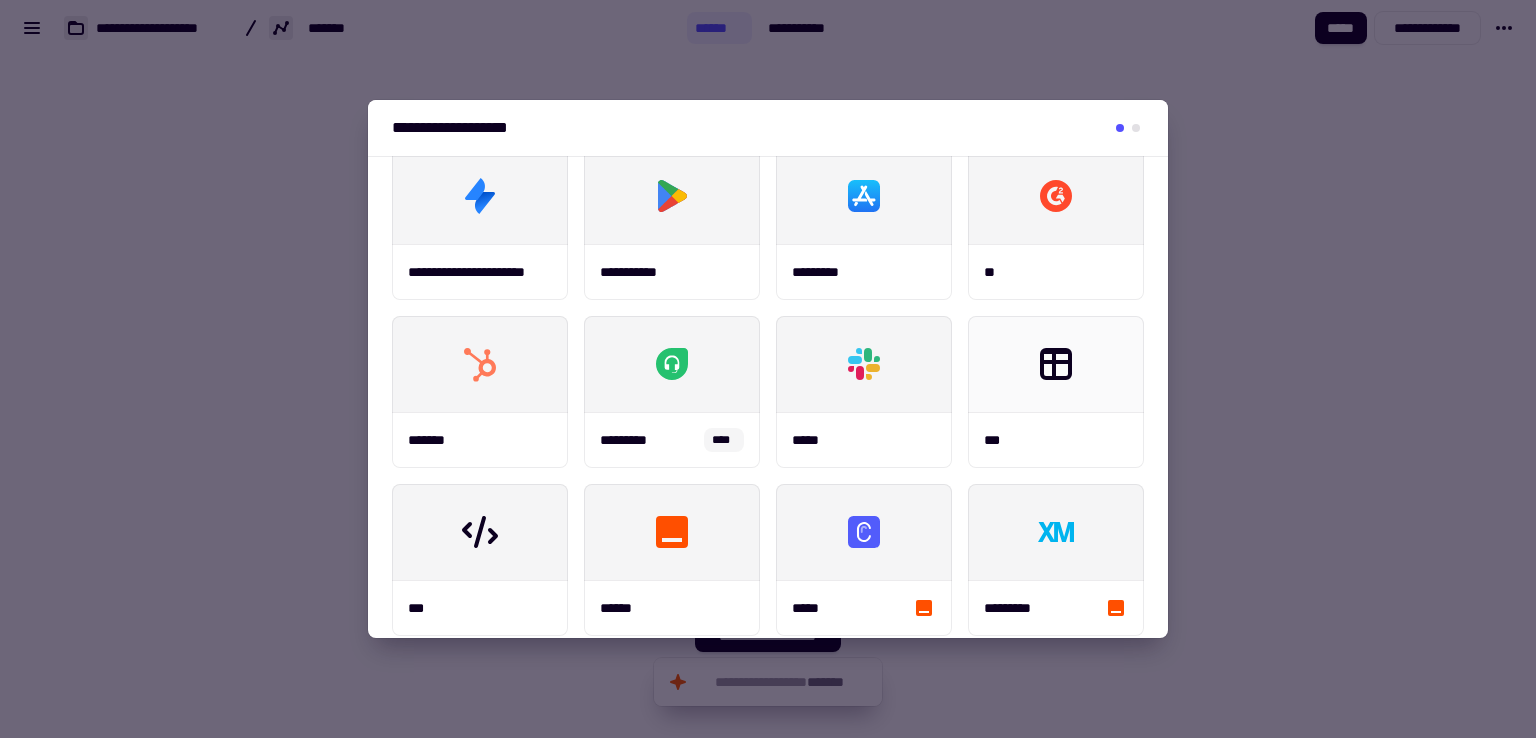 click at bounding box center (768, 369) 